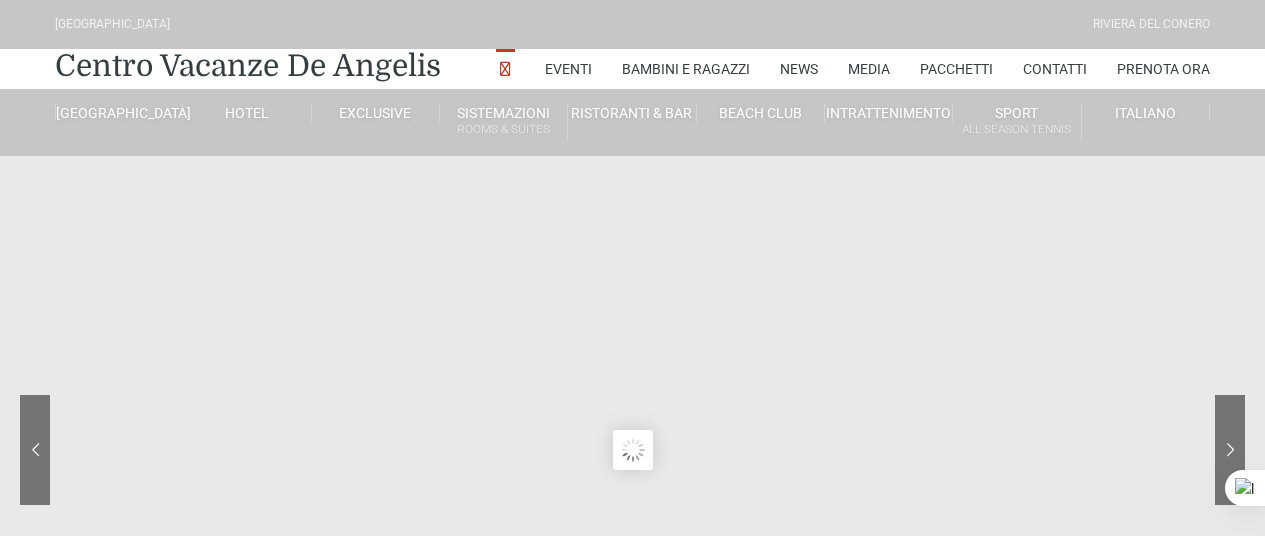 scroll, scrollTop: 0, scrollLeft: 0, axis: both 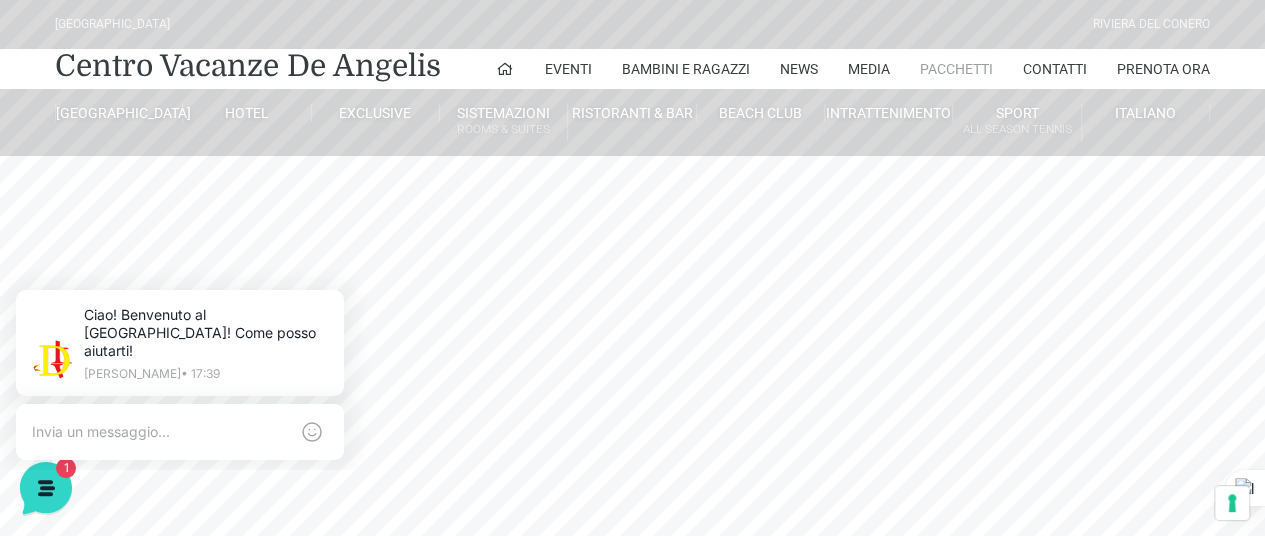 click on "Pacchetti" at bounding box center [956, 69] 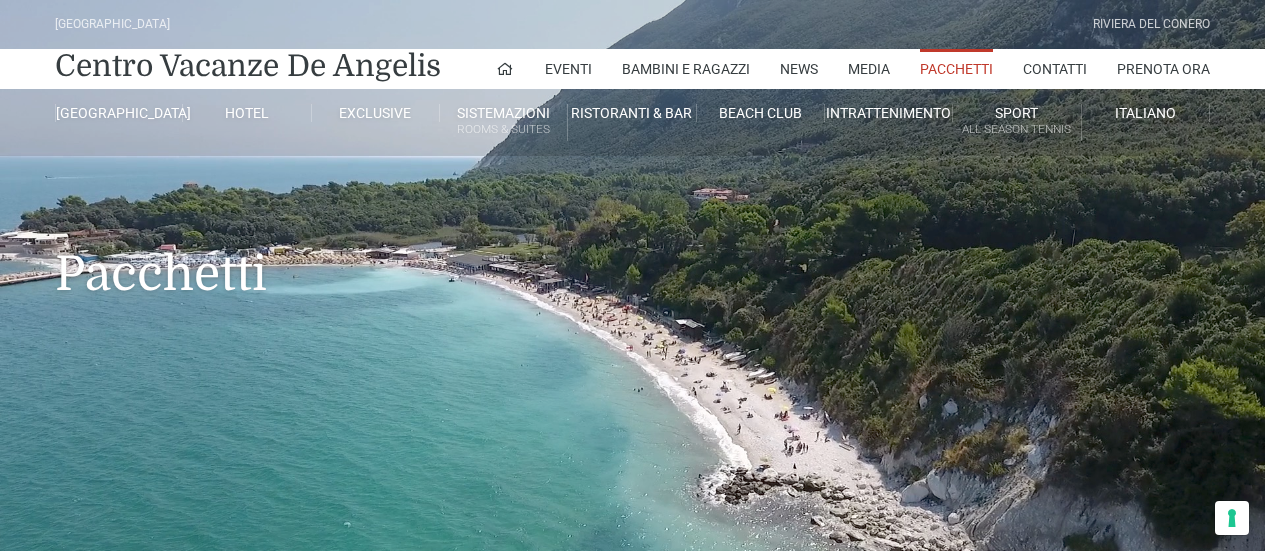 scroll, scrollTop: 0, scrollLeft: 0, axis: both 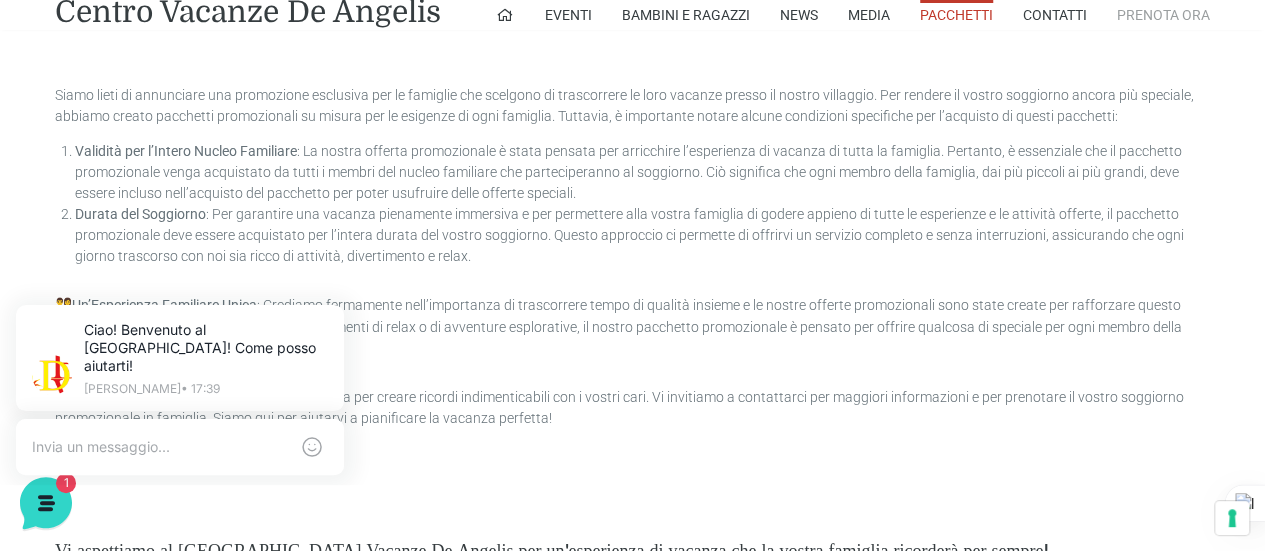 click on "Prenota Ora" at bounding box center [1163, 15] 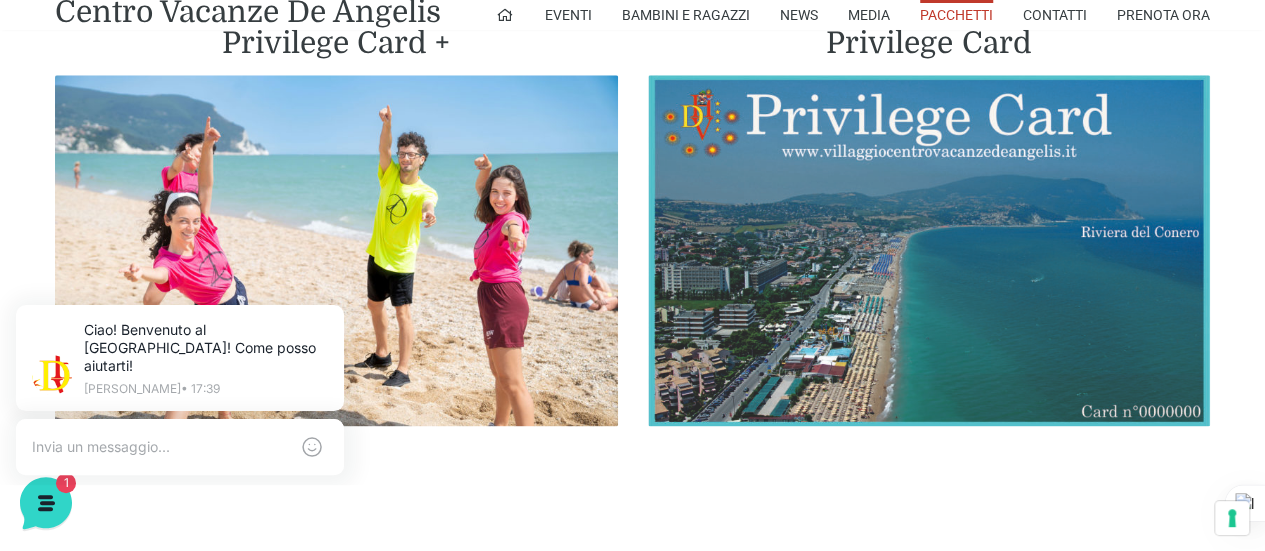 scroll, scrollTop: 4895, scrollLeft: 0, axis: vertical 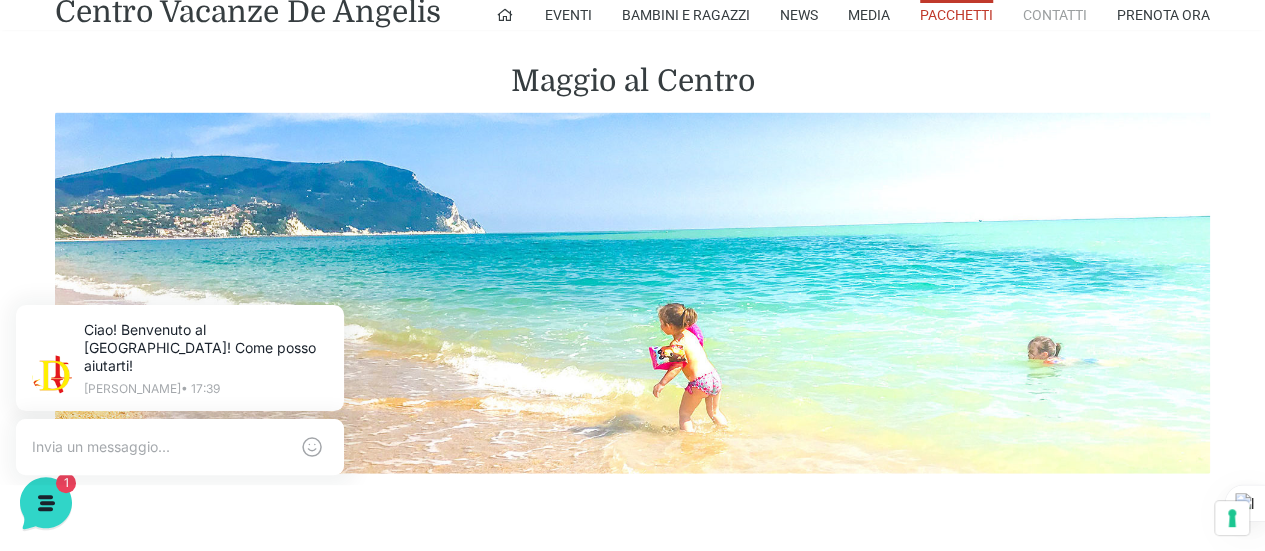 click on "Contatti" at bounding box center (1055, 15) 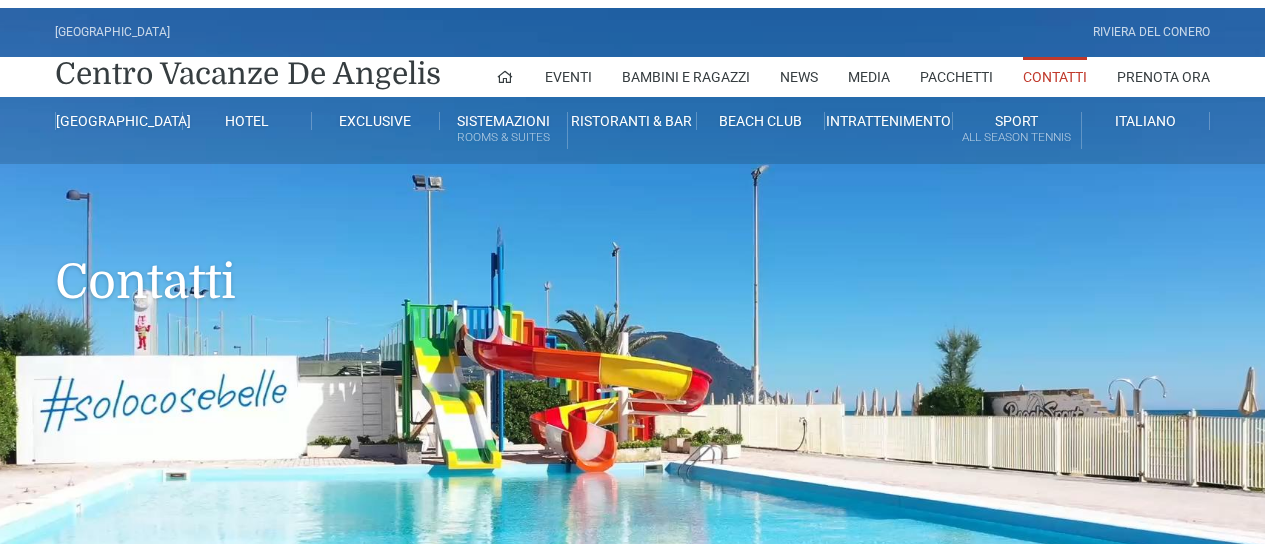 scroll, scrollTop: 0, scrollLeft: 0, axis: both 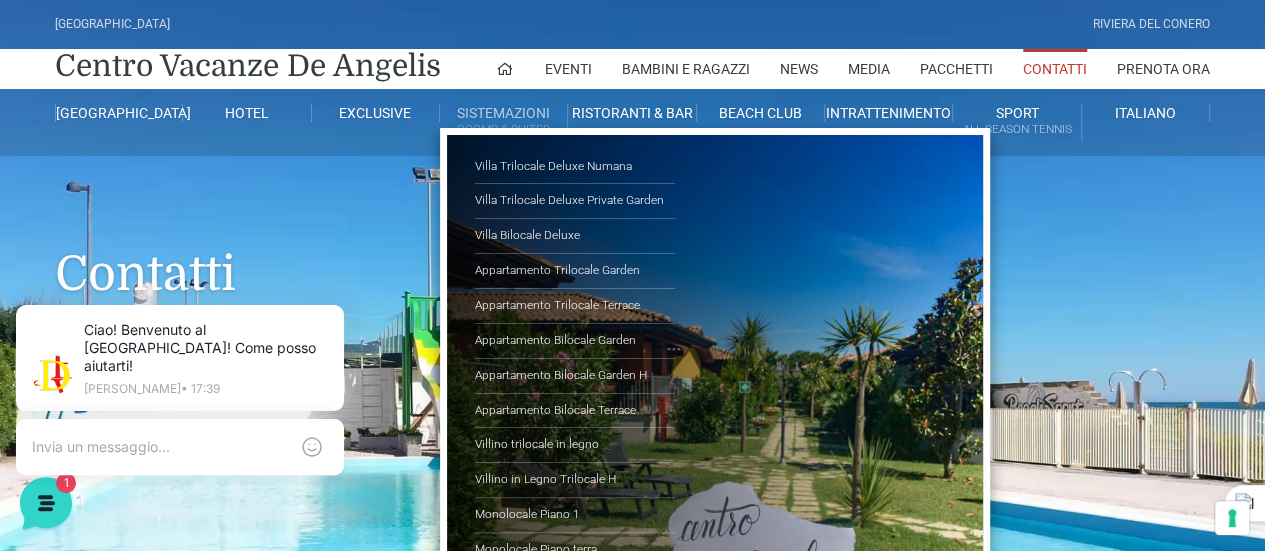 click on "Sistemazioni Rooms & Suites" at bounding box center [504, 122] 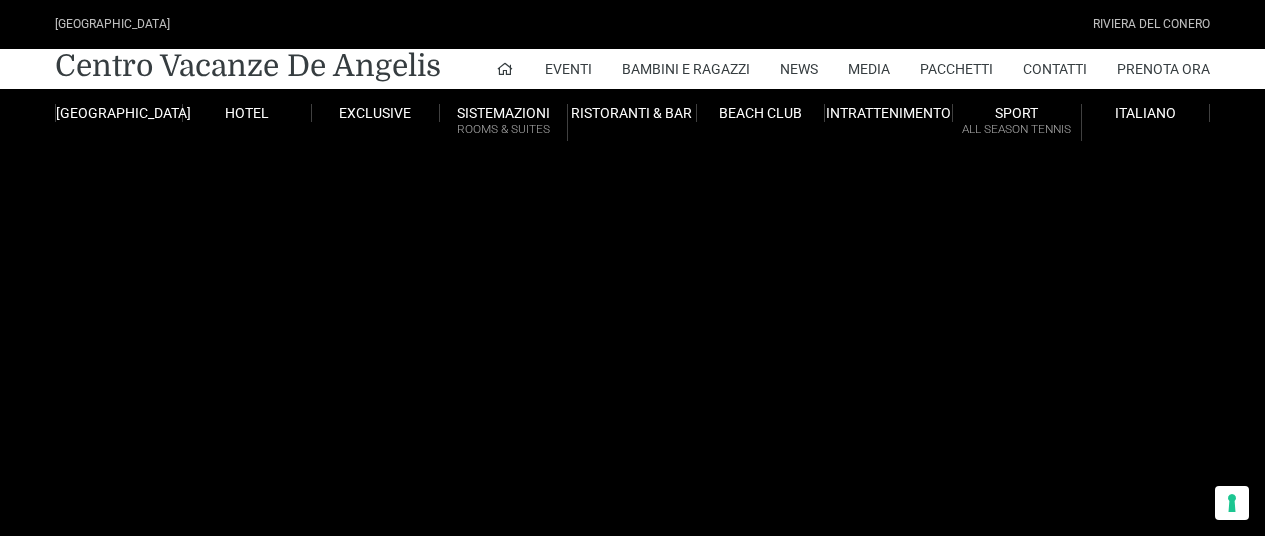 scroll, scrollTop: 0, scrollLeft: 0, axis: both 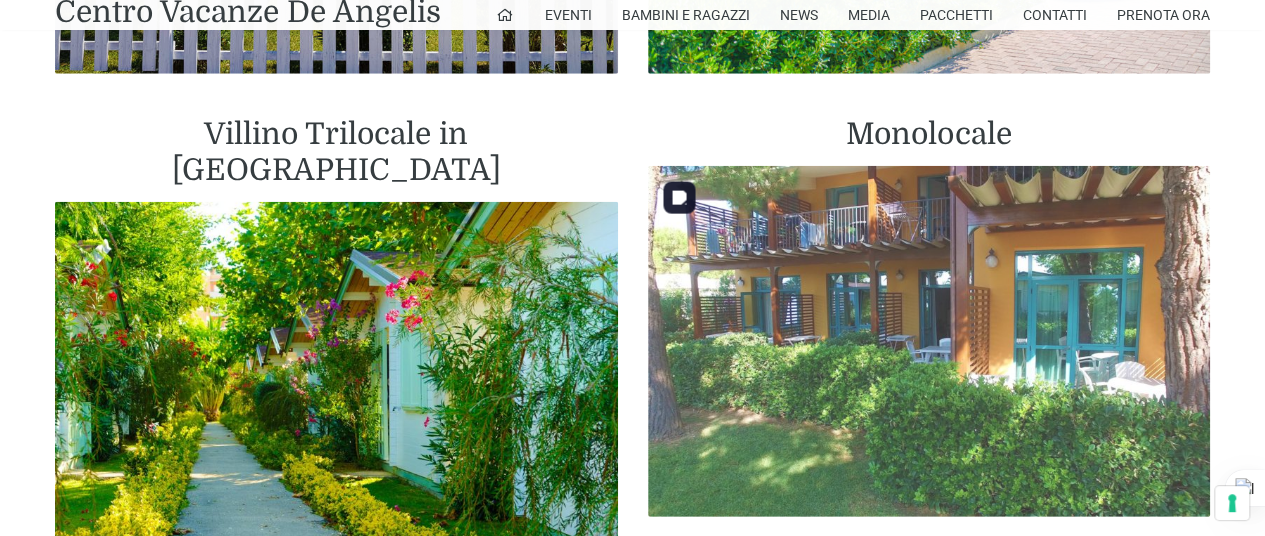 click at bounding box center [929, 342] 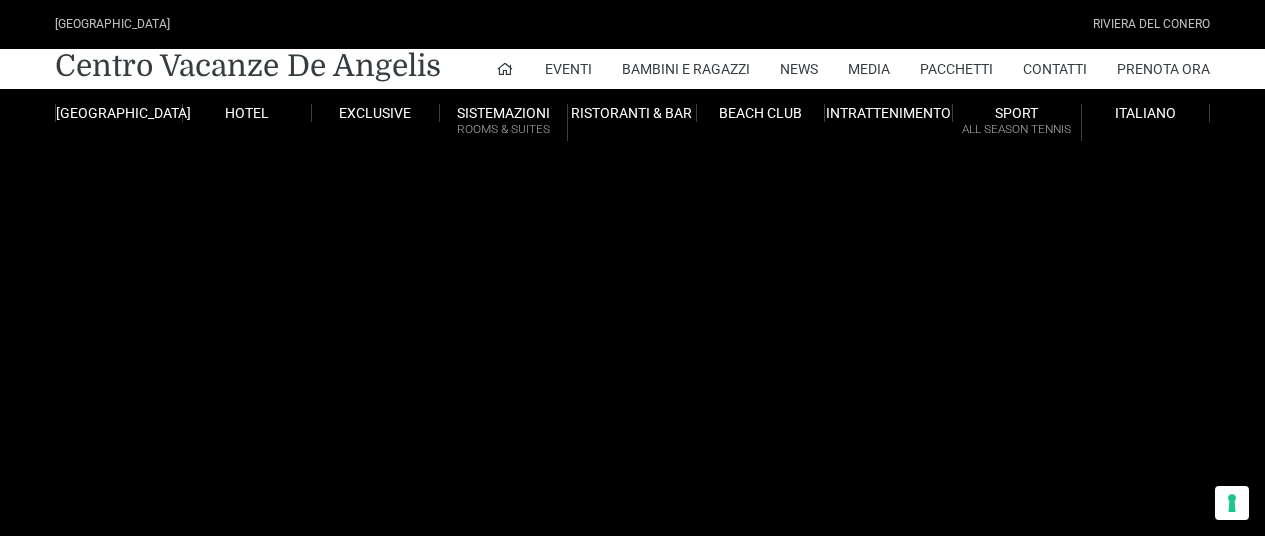 scroll, scrollTop: 0, scrollLeft: 0, axis: both 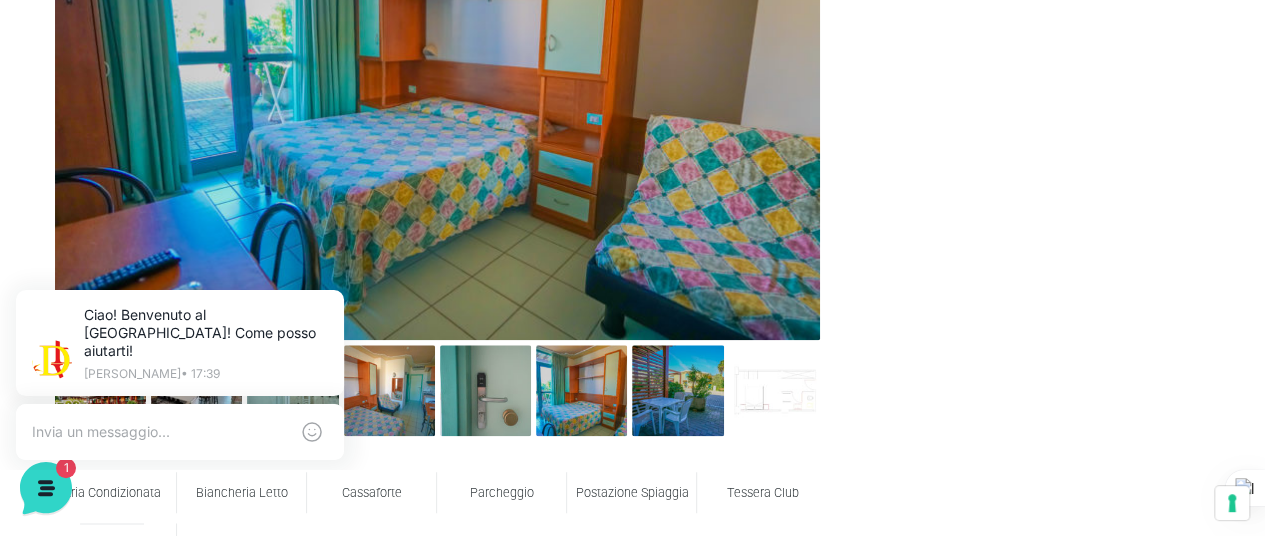 drag, startPoint x: 1274, startPoint y: 55, endPoint x: 1276, endPoint y: 159, distance: 104.019226 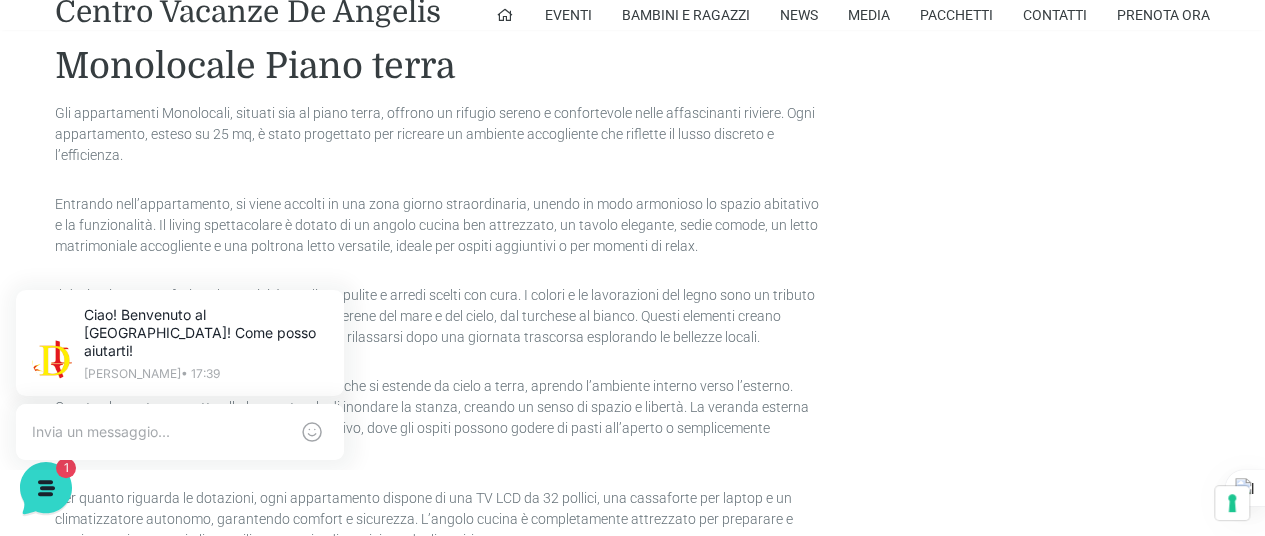 scroll, scrollTop: 2009, scrollLeft: 0, axis: vertical 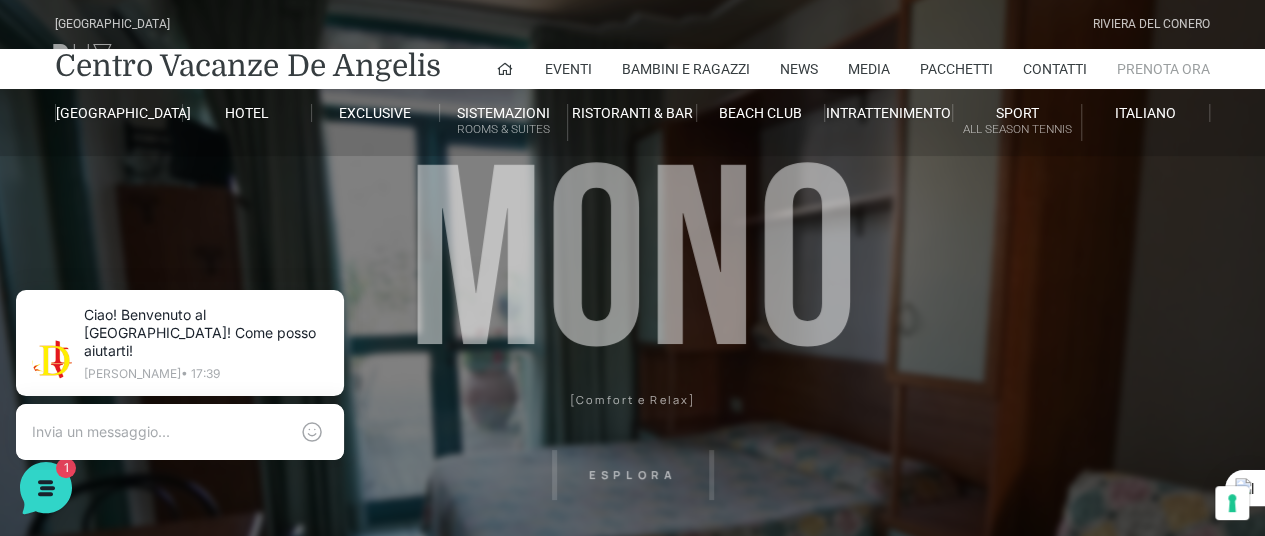 click on "Prenota Ora" at bounding box center (1163, 69) 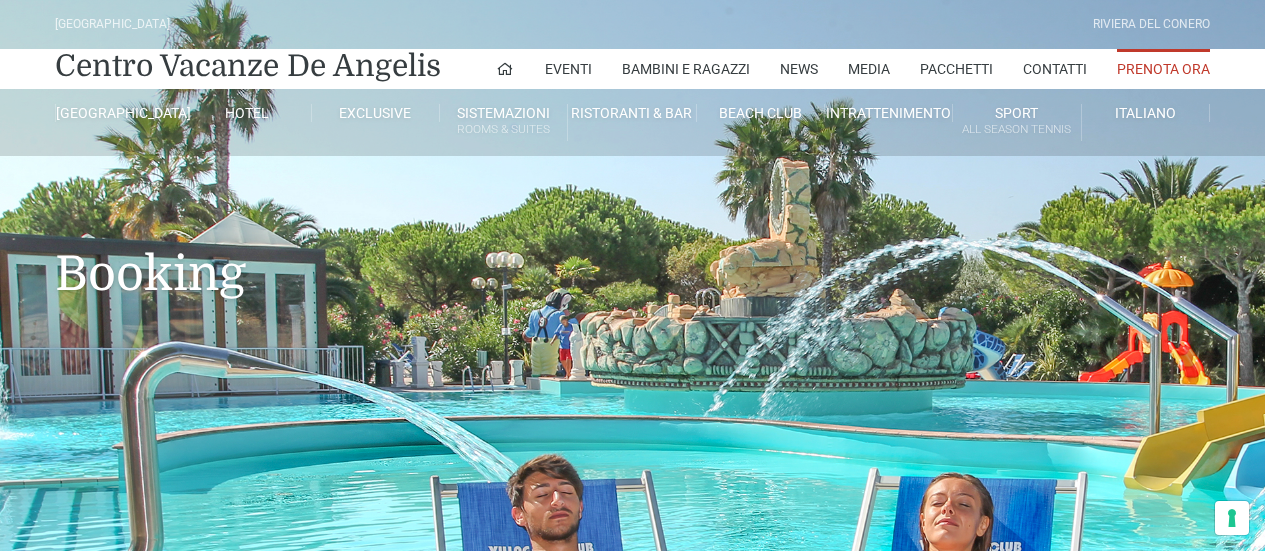 scroll, scrollTop: 0, scrollLeft: 0, axis: both 